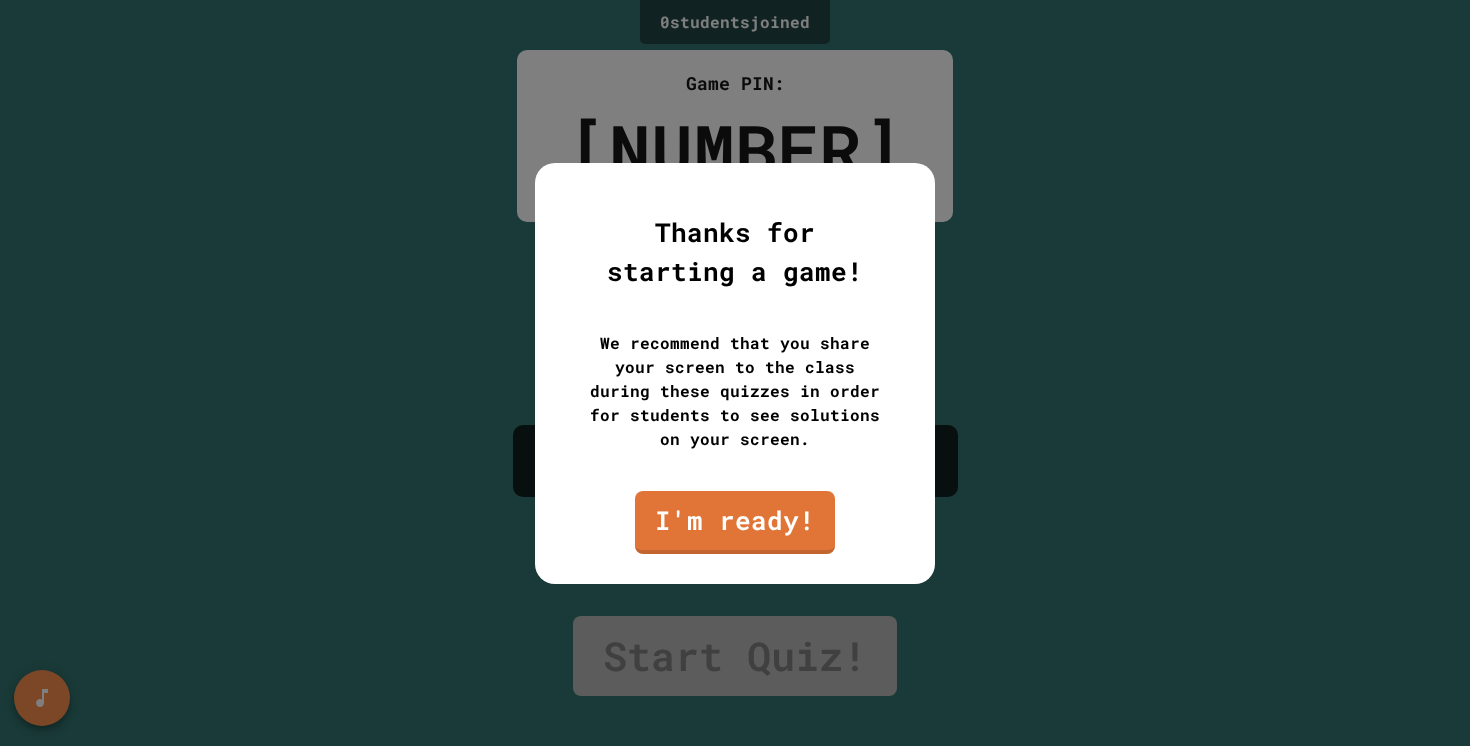 scroll, scrollTop: 0, scrollLeft: 0, axis: both 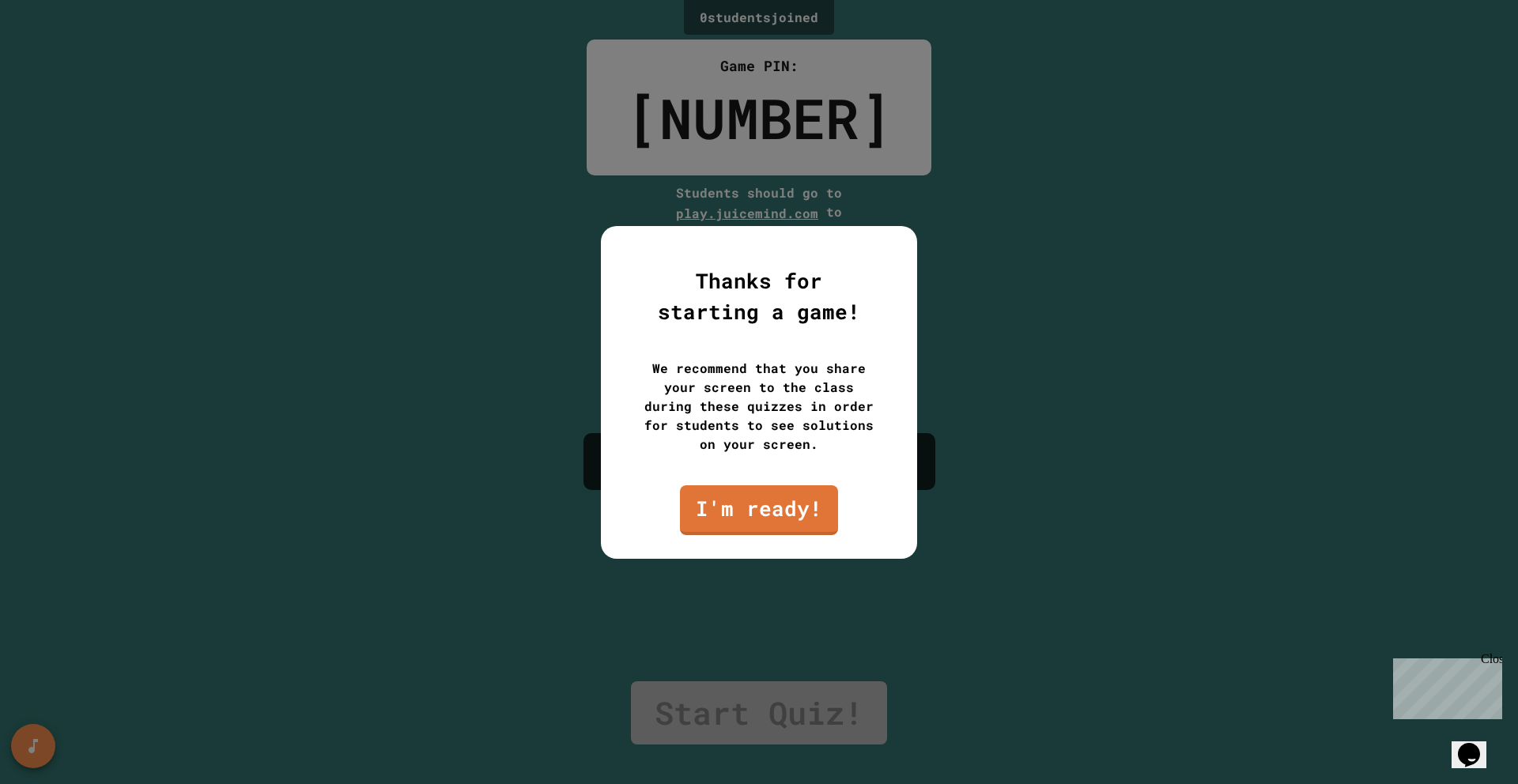 click on "Thanks for starting a game! We recommend that you share your screen to the class during these quizzes in order for students to see solutions on your screen. I'm ready!" at bounding box center [759, 392] 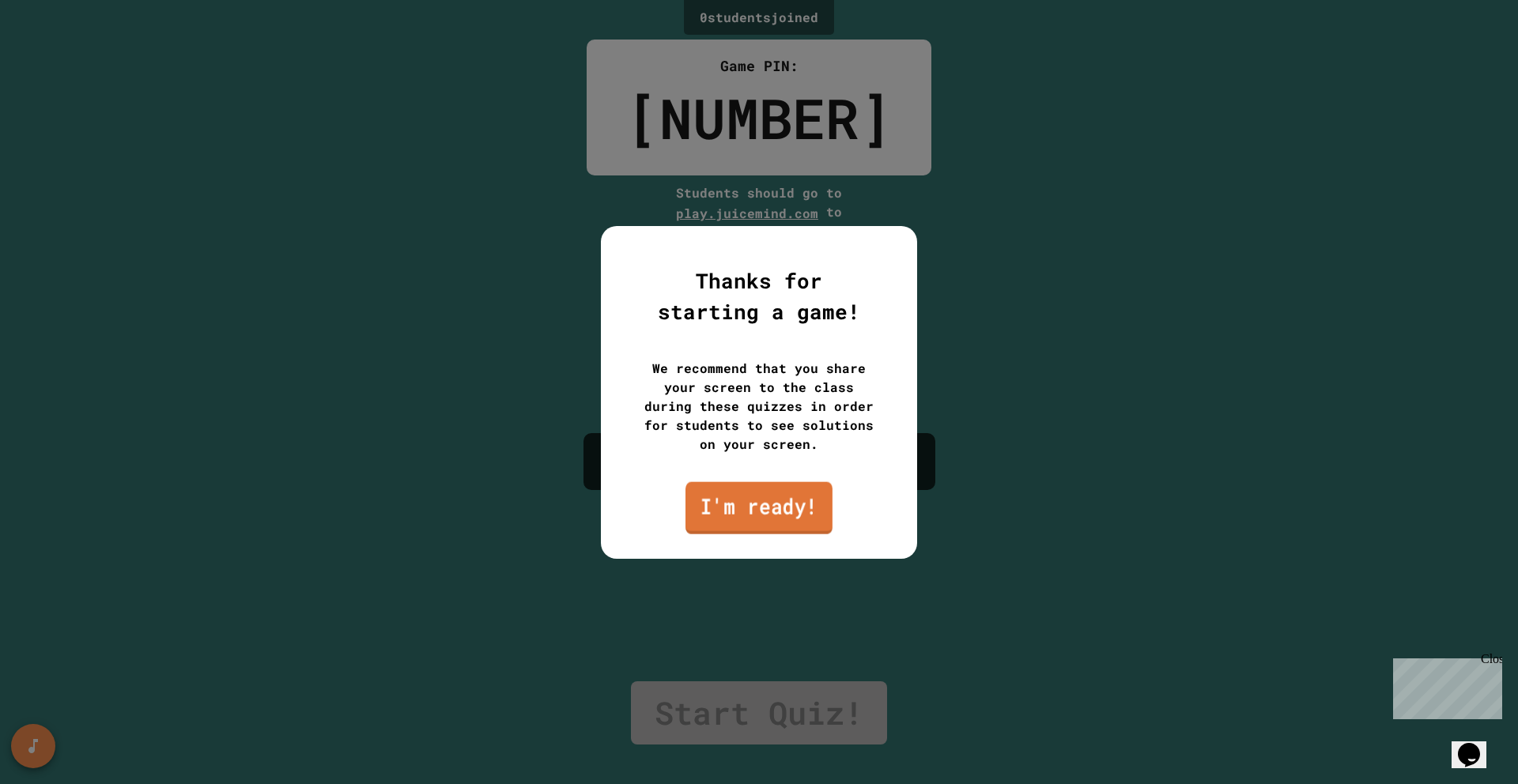 click on "I'm ready!" at bounding box center (759, 507) 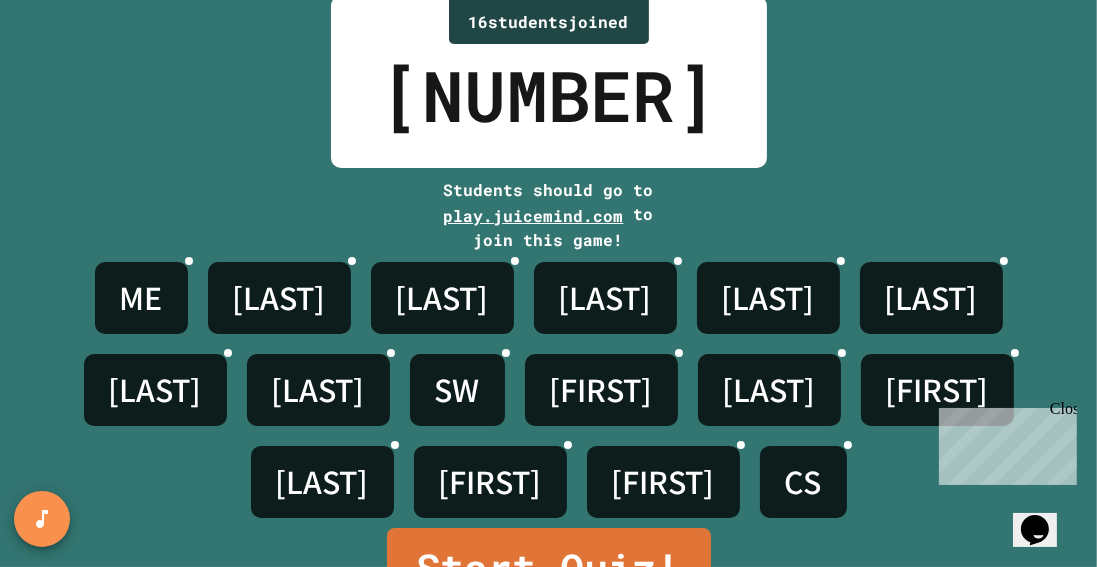 scroll, scrollTop: 98, scrollLeft: 0, axis: vertical 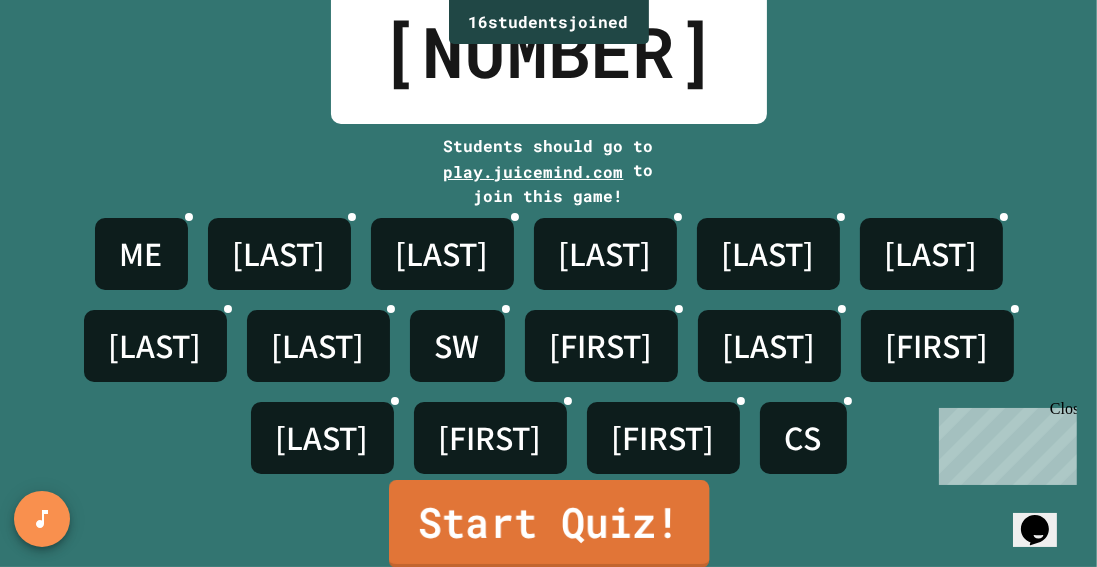 click on "Start Quiz!" at bounding box center [548, 524] 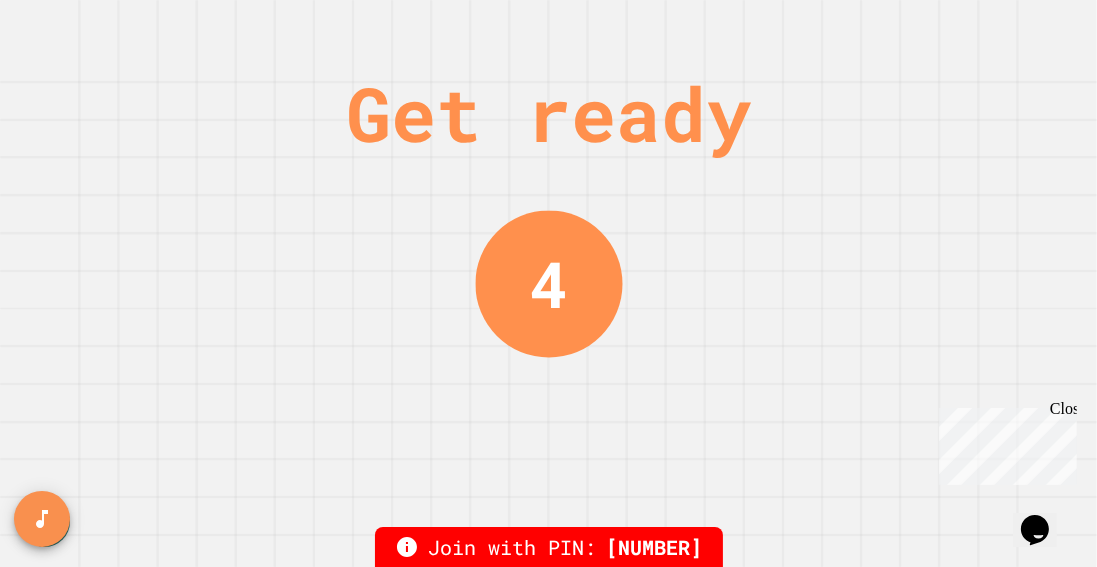scroll, scrollTop: 0, scrollLeft: 0, axis: both 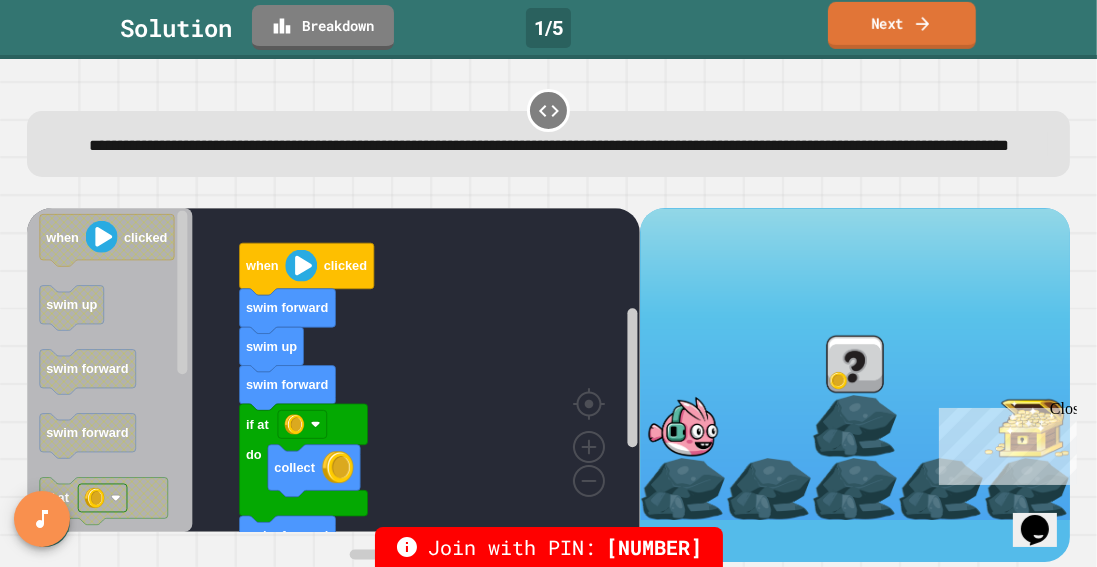 click on "Next" at bounding box center (902, 25) 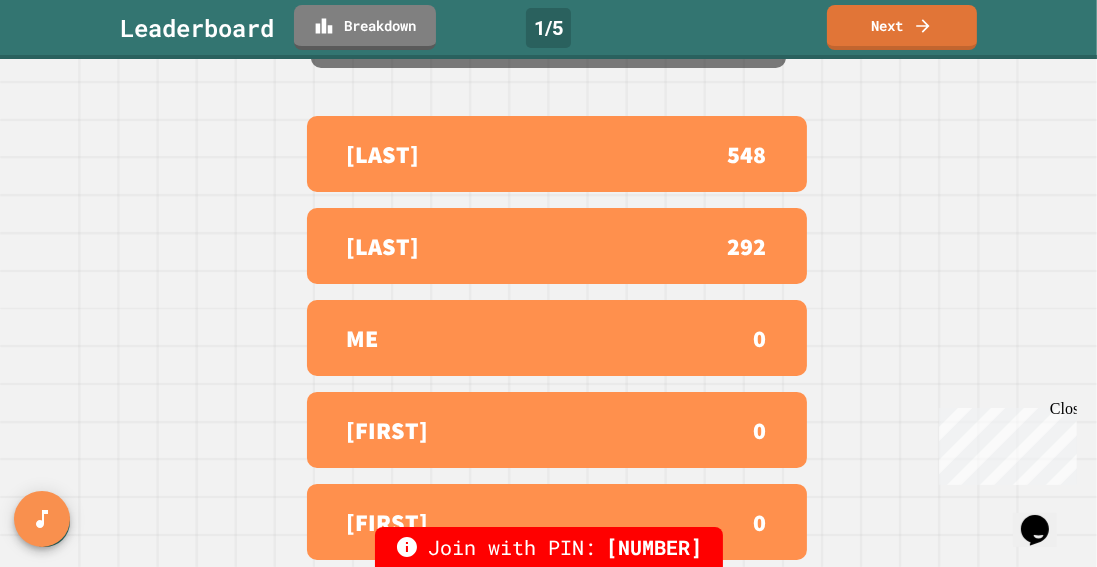 scroll, scrollTop: 0, scrollLeft: 0, axis: both 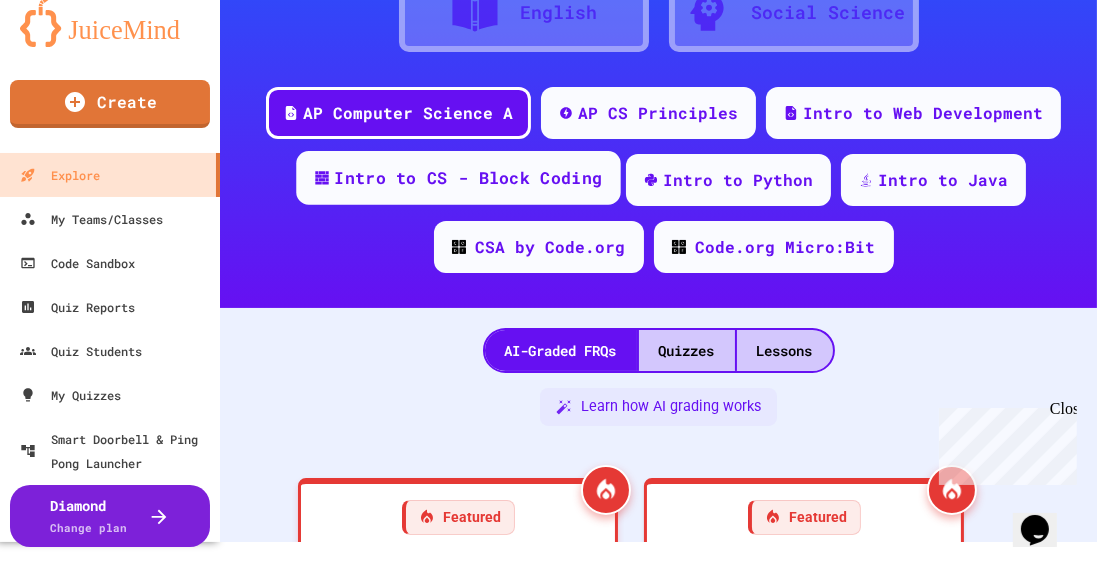 click on "Intro to CS - Block Coding" at bounding box center [468, 178] 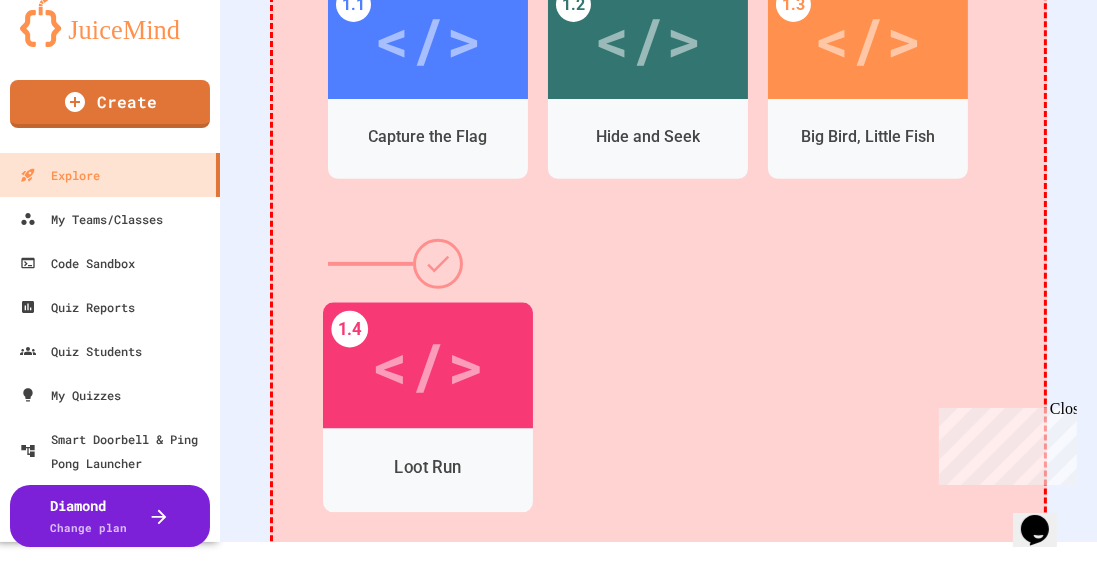 scroll, scrollTop: 756, scrollLeft: 0, axis: vertical 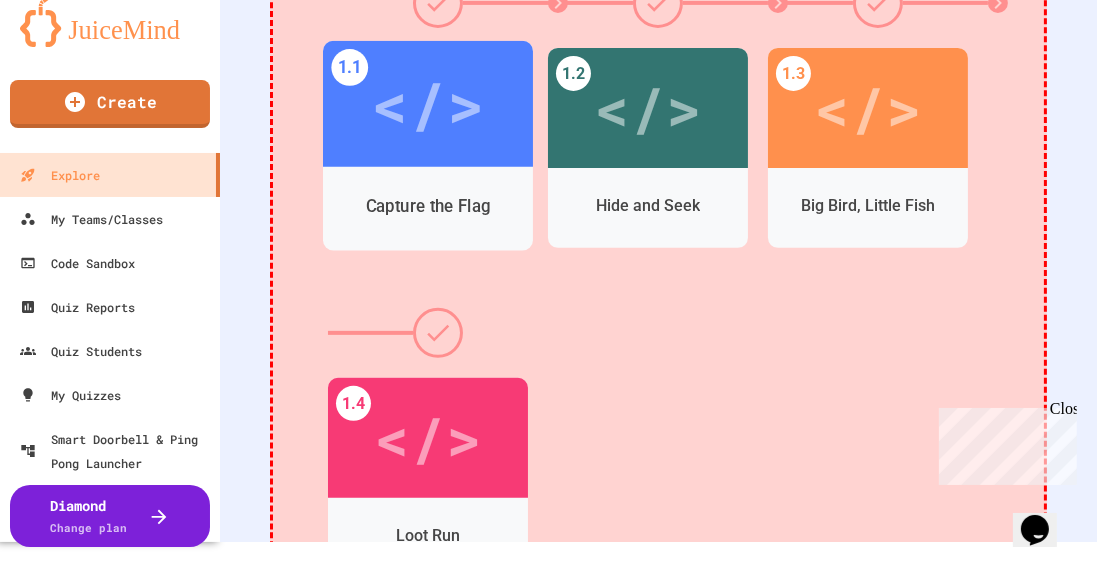 click on "</>" at bounding box center (427, 104) 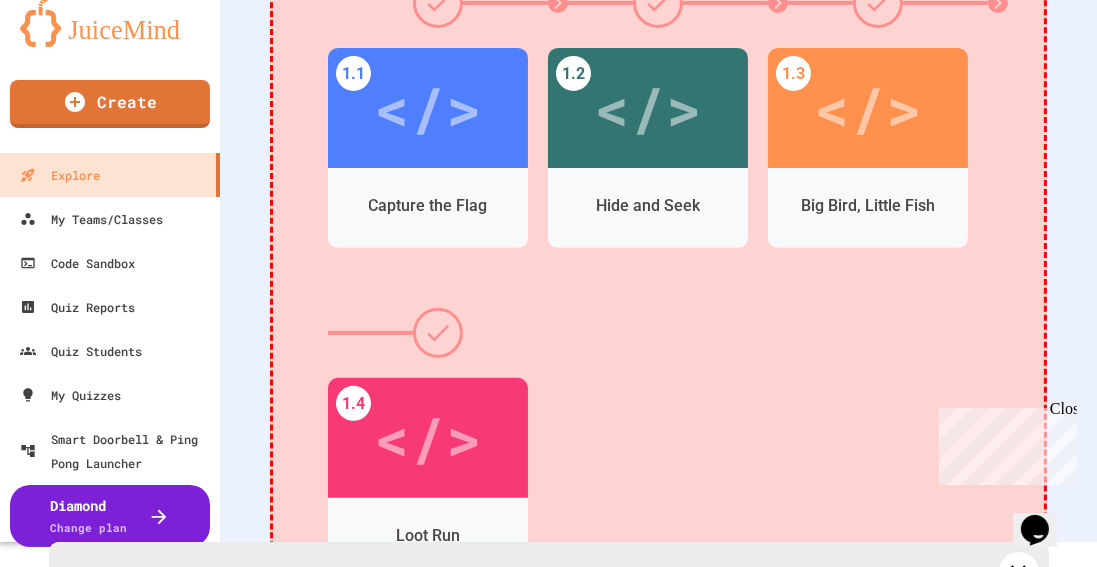 click on "</>" at bounding box center [319, 727] 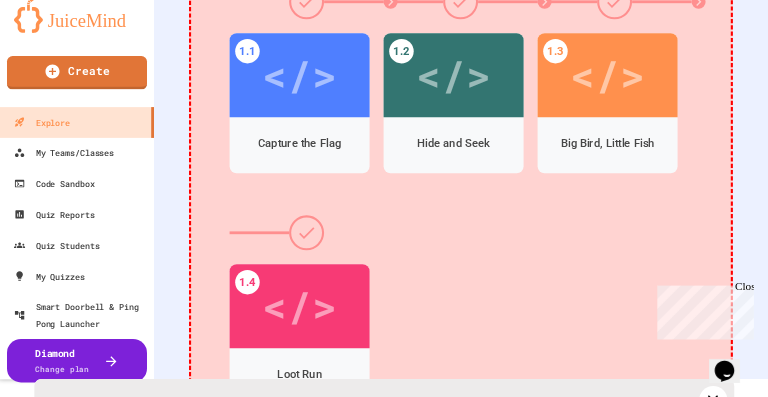 scroll, scrollTop: 0, scrollLeft: 0, axis: both 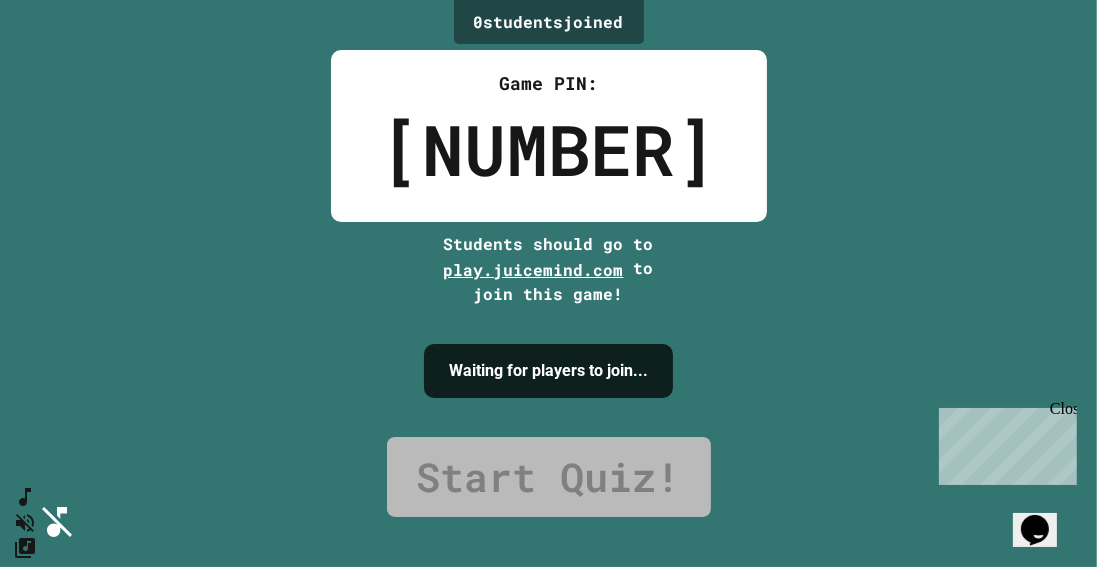 click on "I'm ready!" at bounding box center (548, 924) 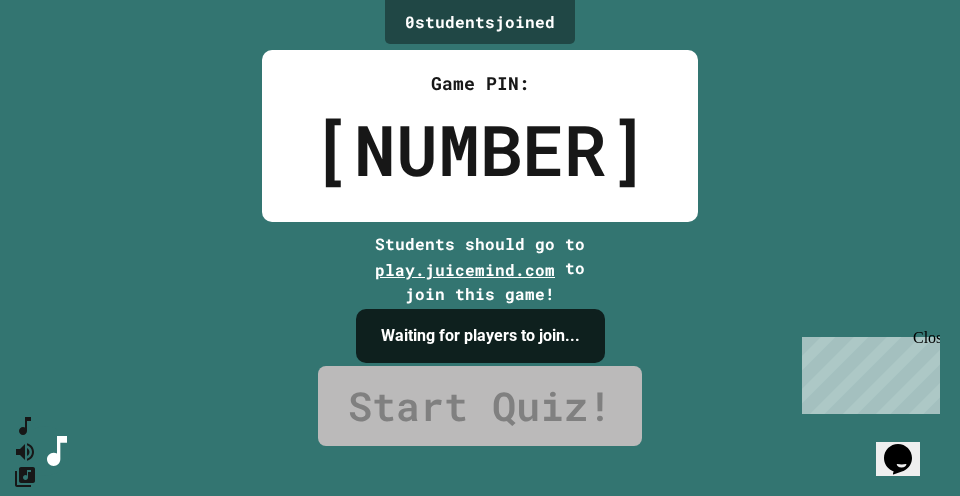 click 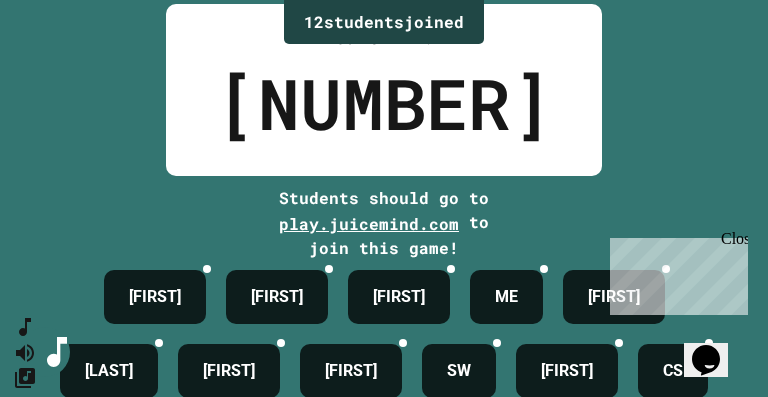 scroll, scrollTop: 48, scrollLeft: 0, axis: vertical 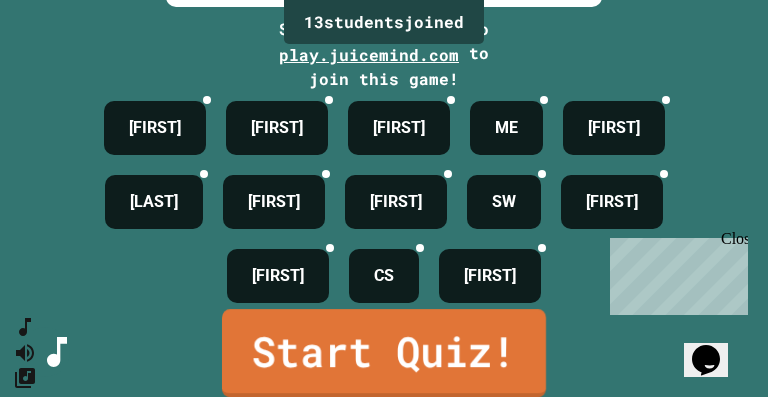 click on "Start Quiz!" at bounding box center [384, 353] 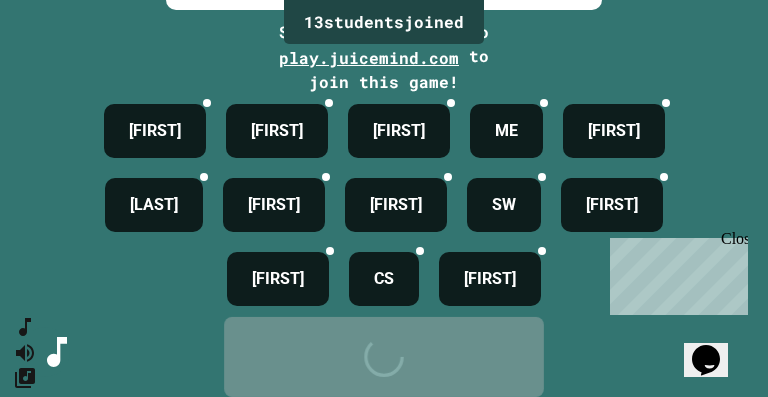 scroll, scrollTop: 0, scrollLeft: 0, axis: both 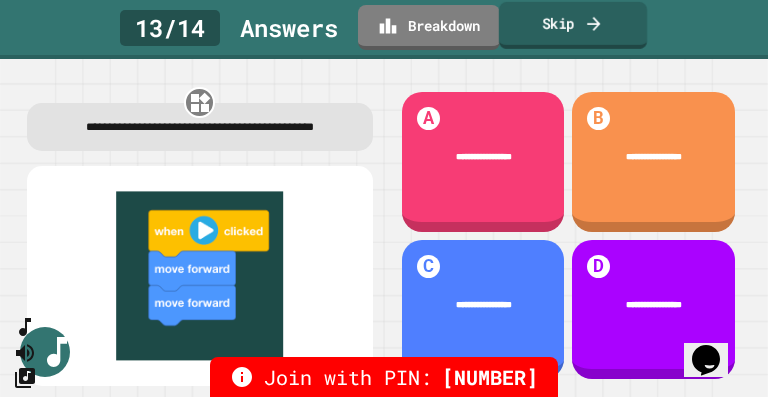 click on "Skip" at bounding box center (573, 25) 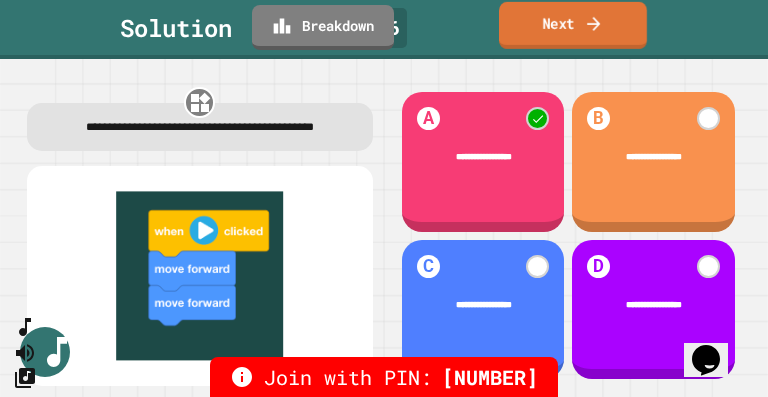 click on "Next" at bounding box center (573, 25) 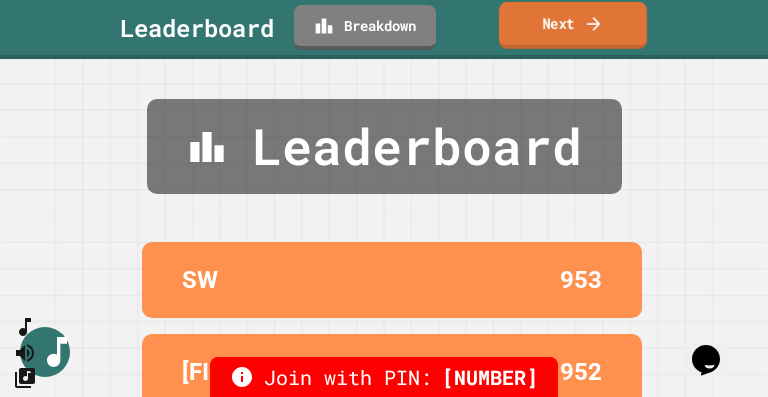 click on "Next" at bounding box center (573, 25) 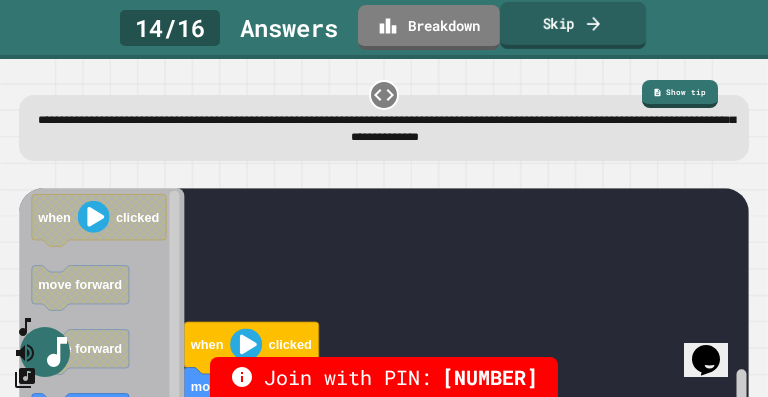 click on "Skip" at bounding box center [573, 25] 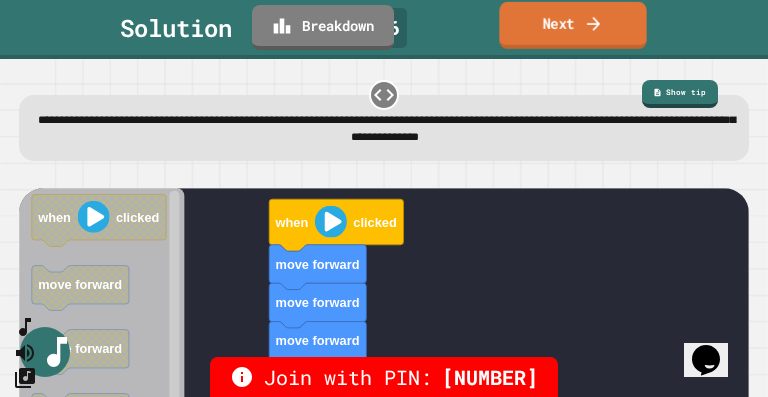 click 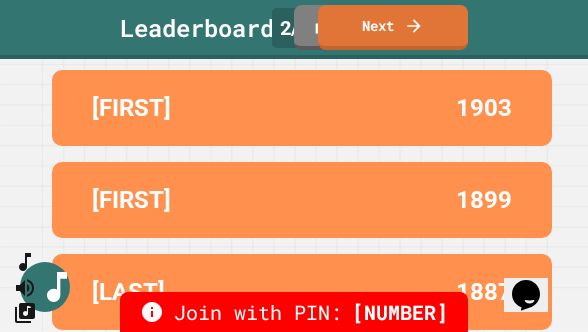 scroll, scrollTop: 172, scrollLeft: 0, axis: vertical 